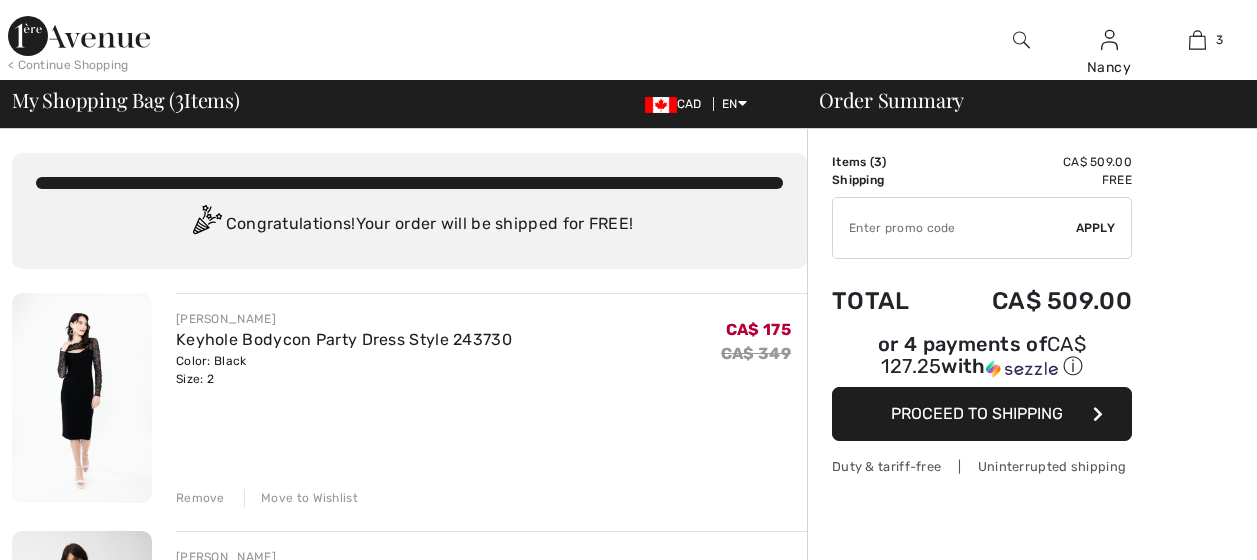scroll, scrollTop: 0, scrollLeft: 0, axis: both 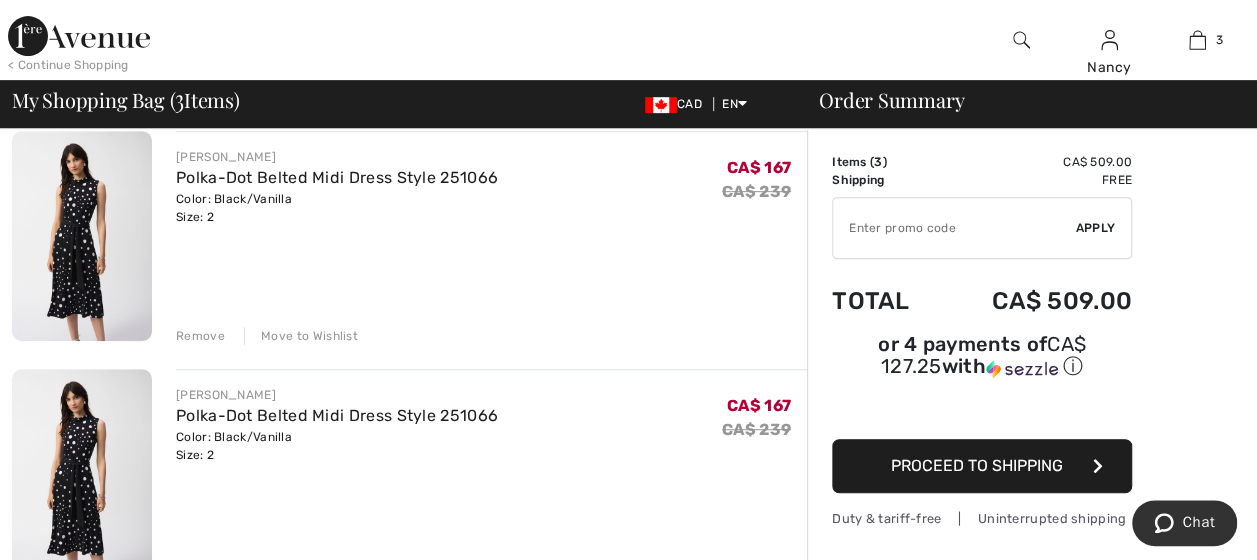drag, startPoint x: 268, startPoint y: 416, endPoint x: 607, endPoint y: 287, distance: 362.71475 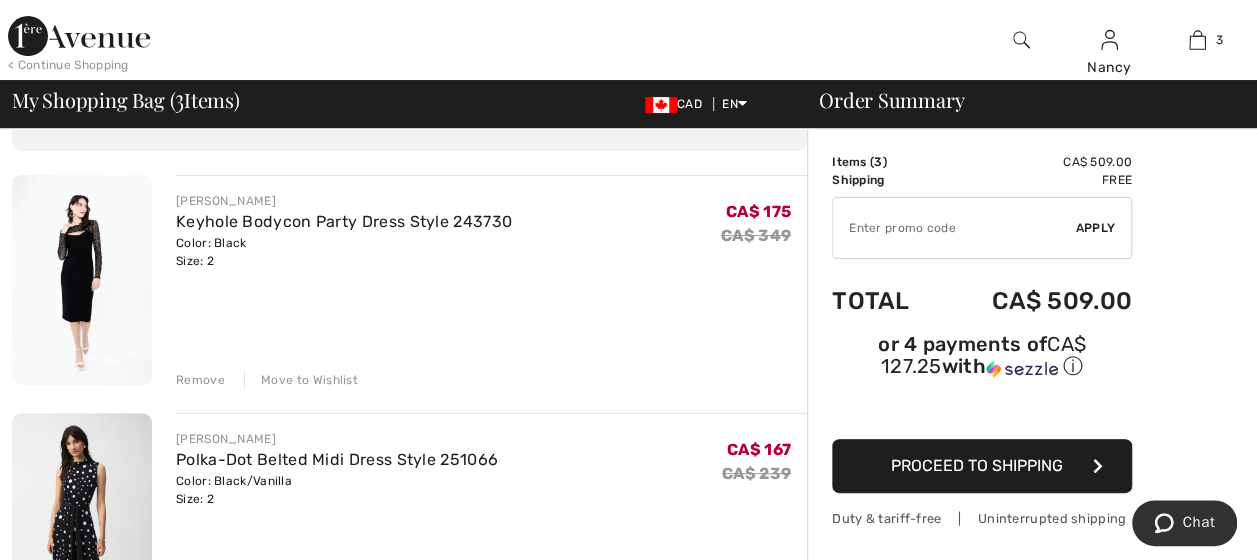 scroll, scrollTop: 100, scrollLeft: 0, axis: vertical 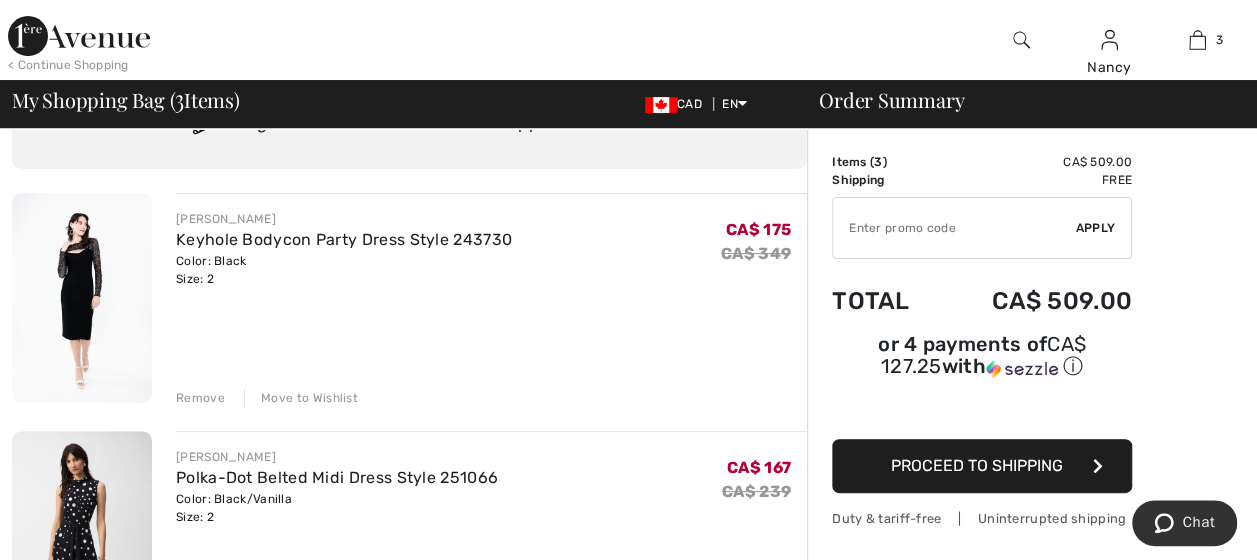 click on "Remove" at bounding box center [200, 398] 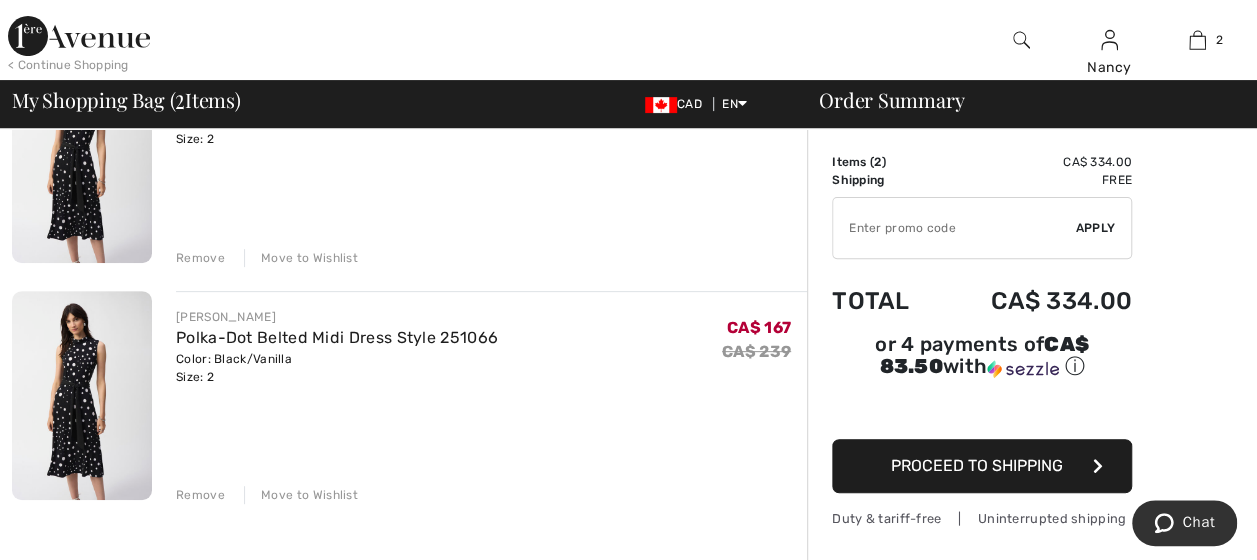 scroll, scrollTop: 300, scrollLeft: 0, axis: vertical 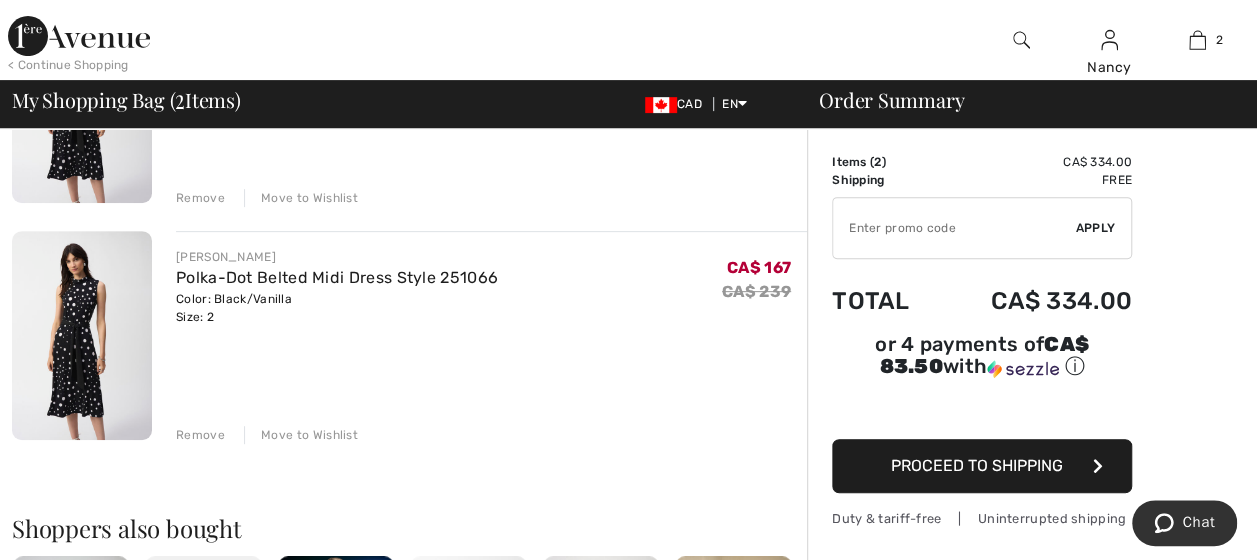 click on "Remove
Move to Wishlist" at bounding box center [491, 433] 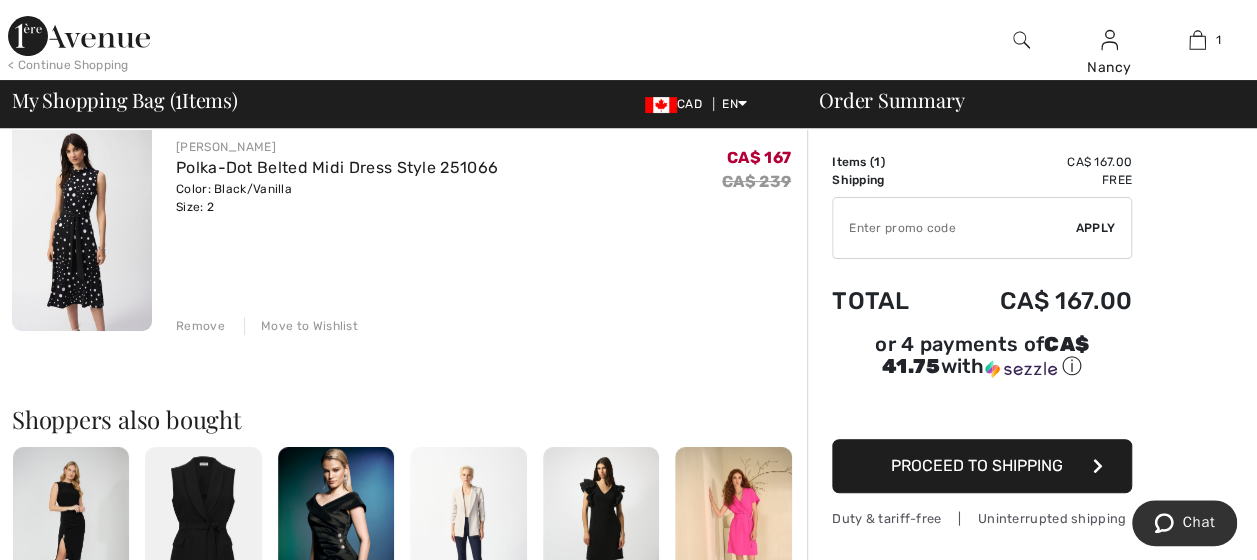 scroll, scrollTop: 100, scrollLeft: 0, axis: vertical 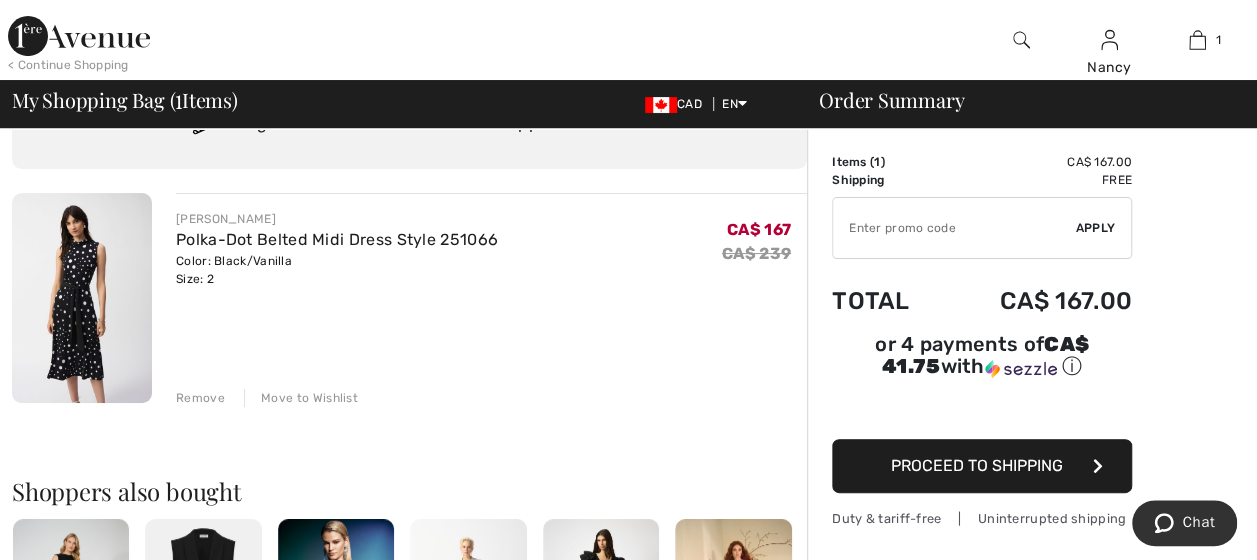 click on "Proceed to Shipping" at bounding box center [977, 465] 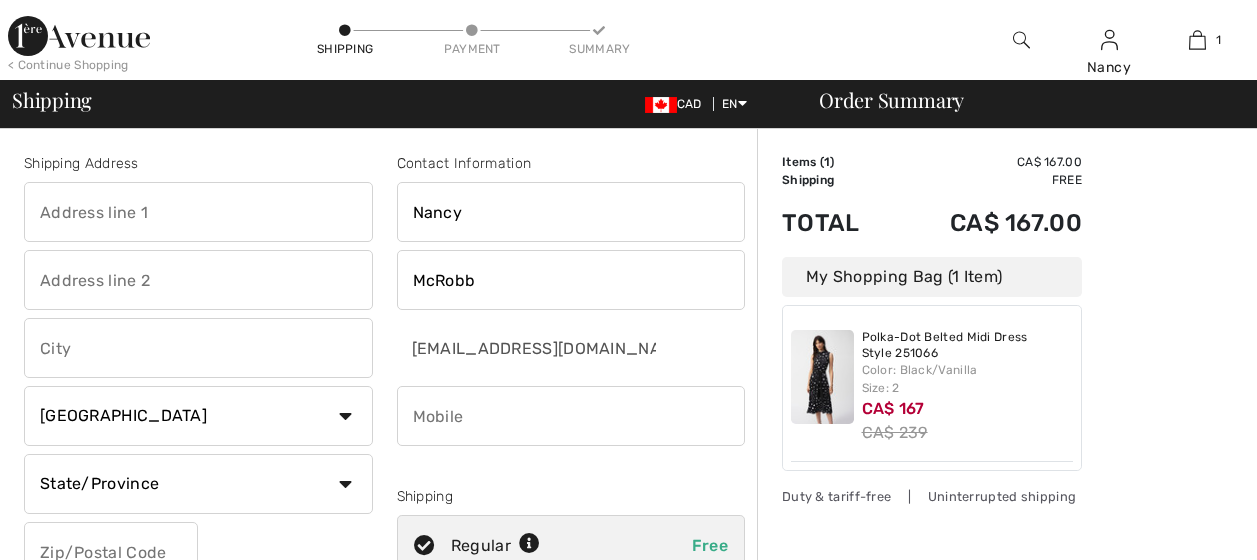 scroll, scrollTop: 0, scrollLeft: 0, axis: both 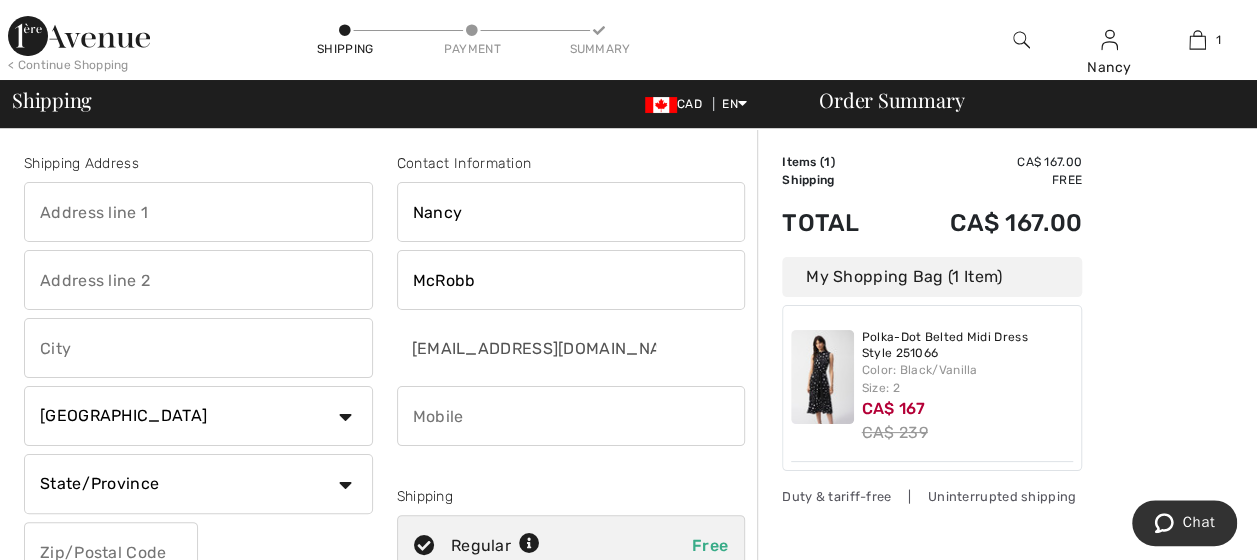 click at bounding box center (198, 212) 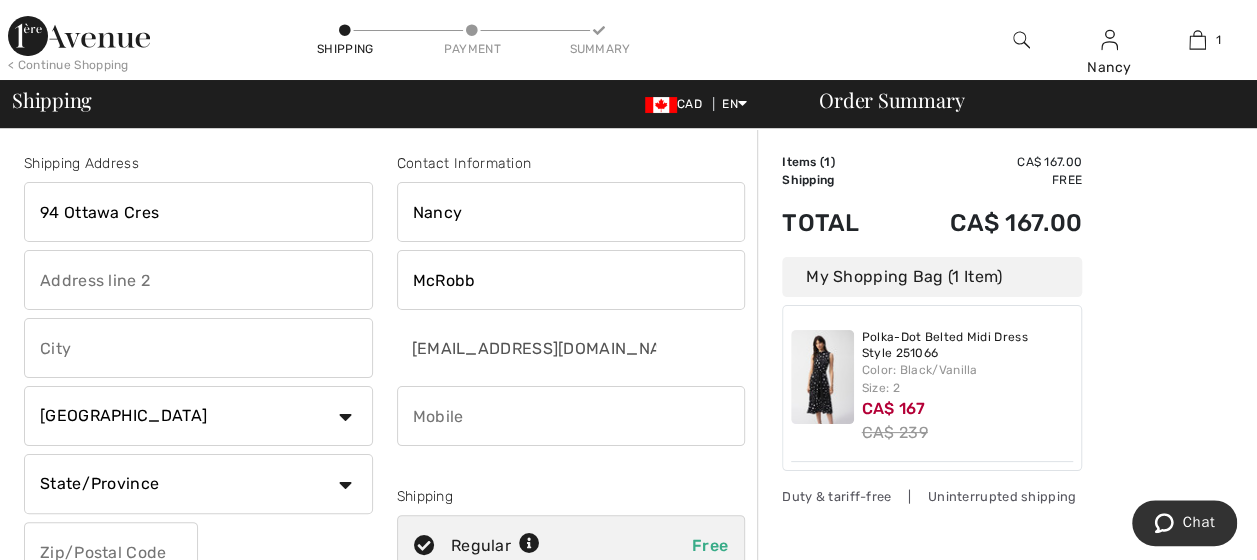 type on "Guelph" 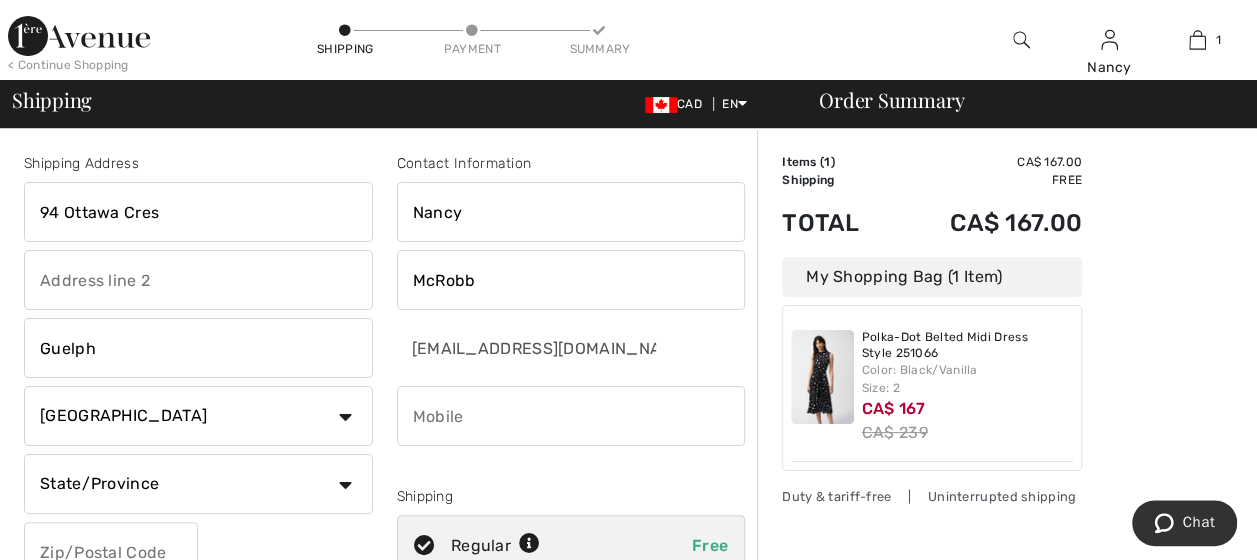 select on "ON" 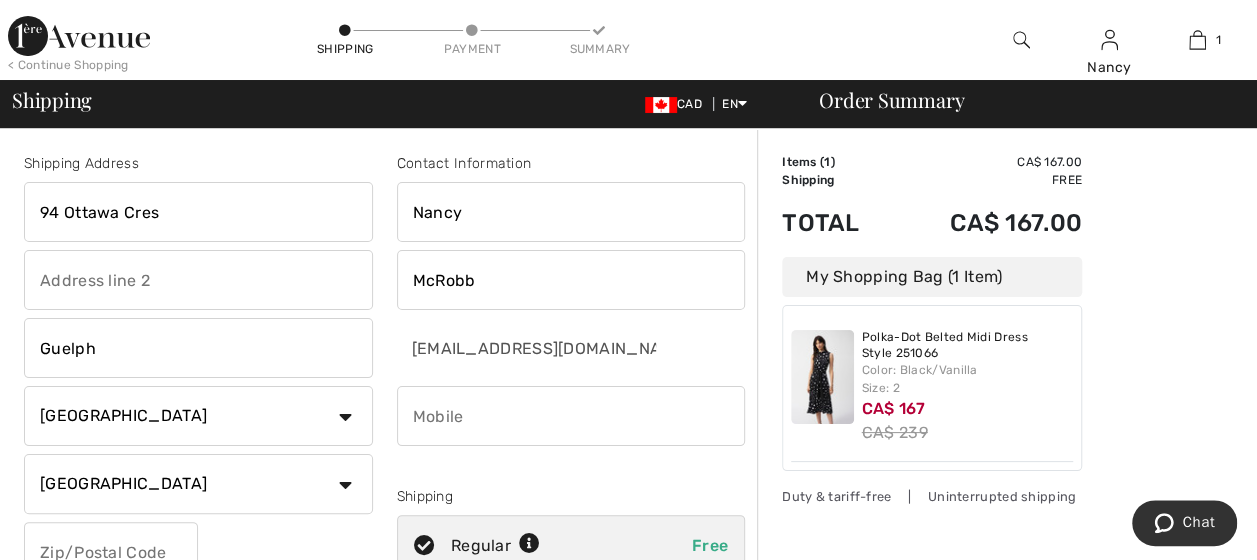 type on "N1E 2A9" 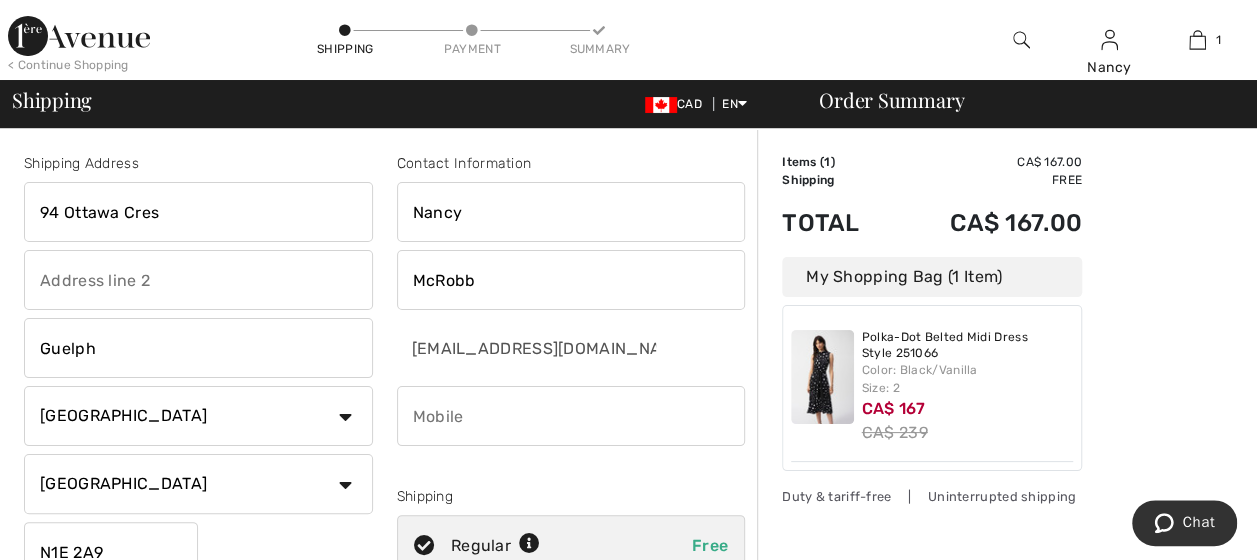 type on "5198243368" 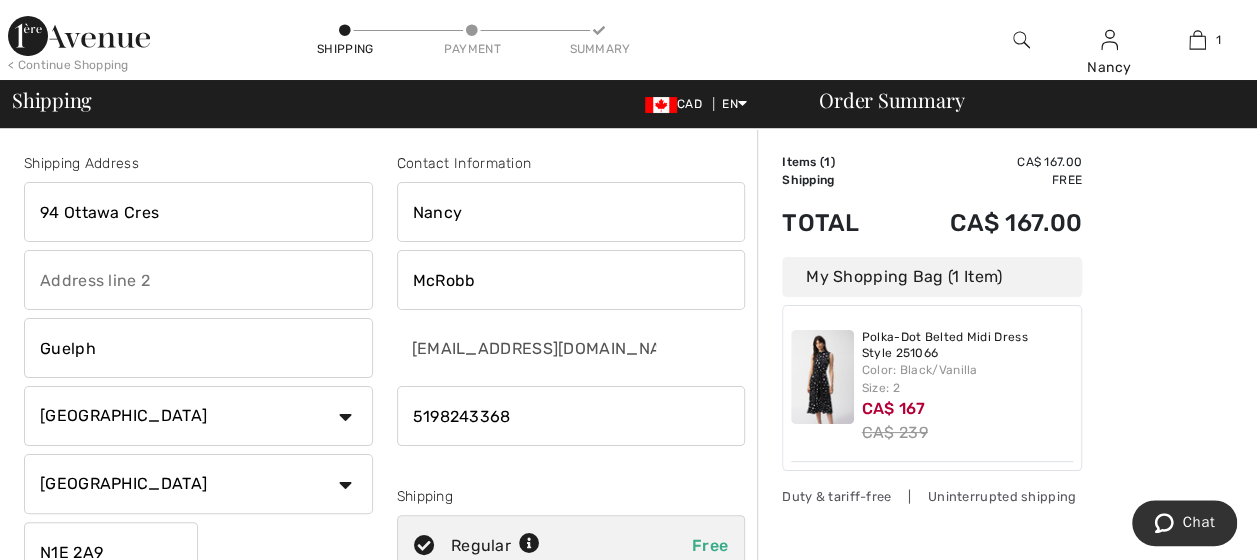 type on "N1E2A9" 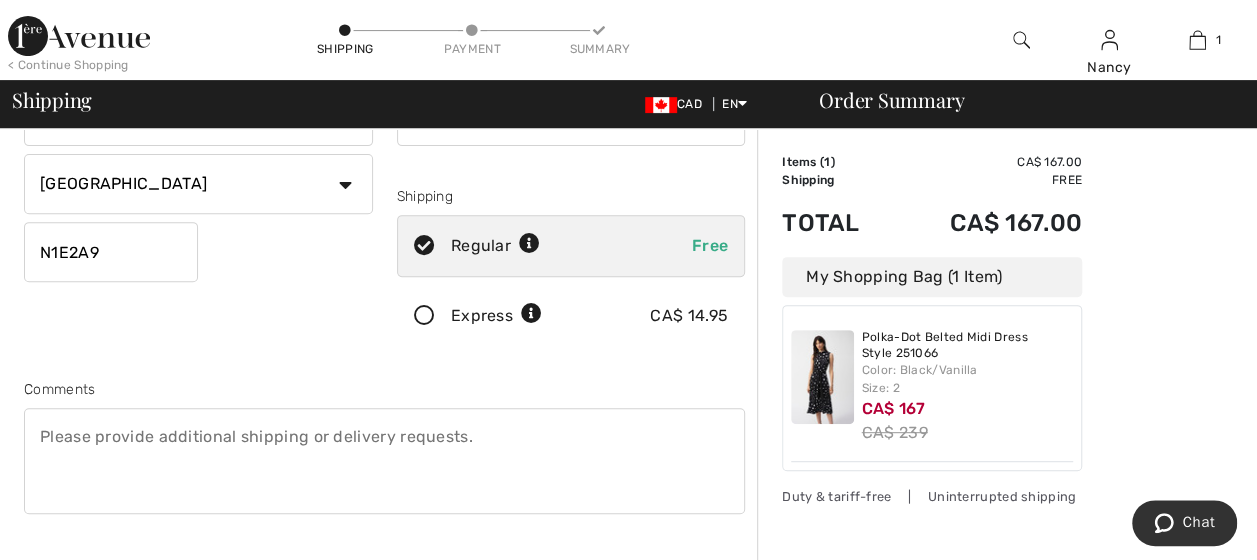 scroll, scrollTop: 400, scrollLeft: 0, axis: vertical 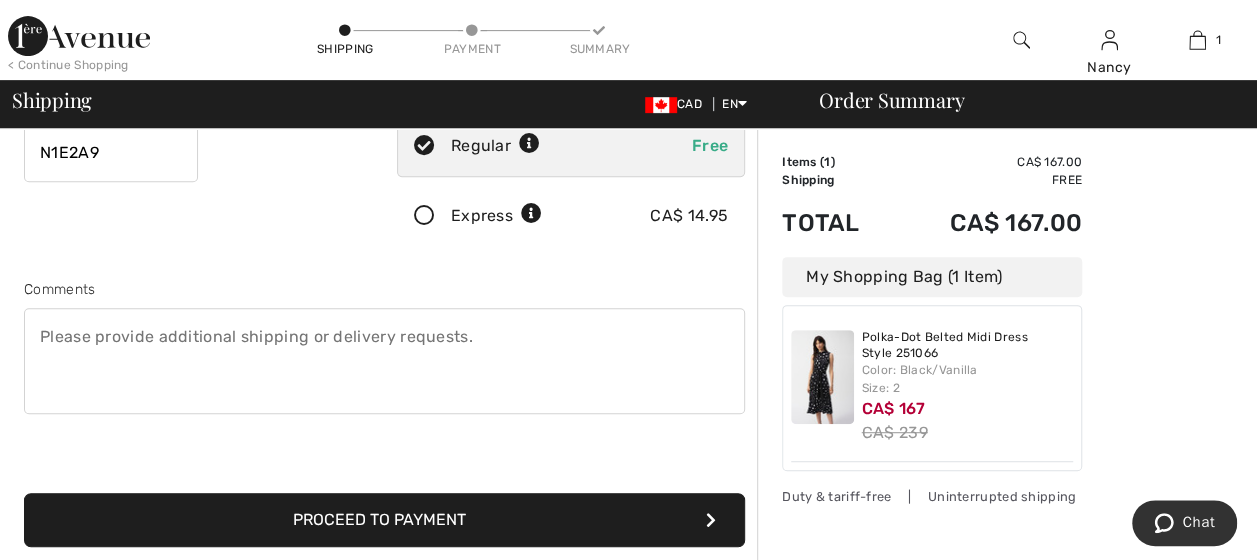 click on "Proceed to Payment" at bounding box center [384, 520] 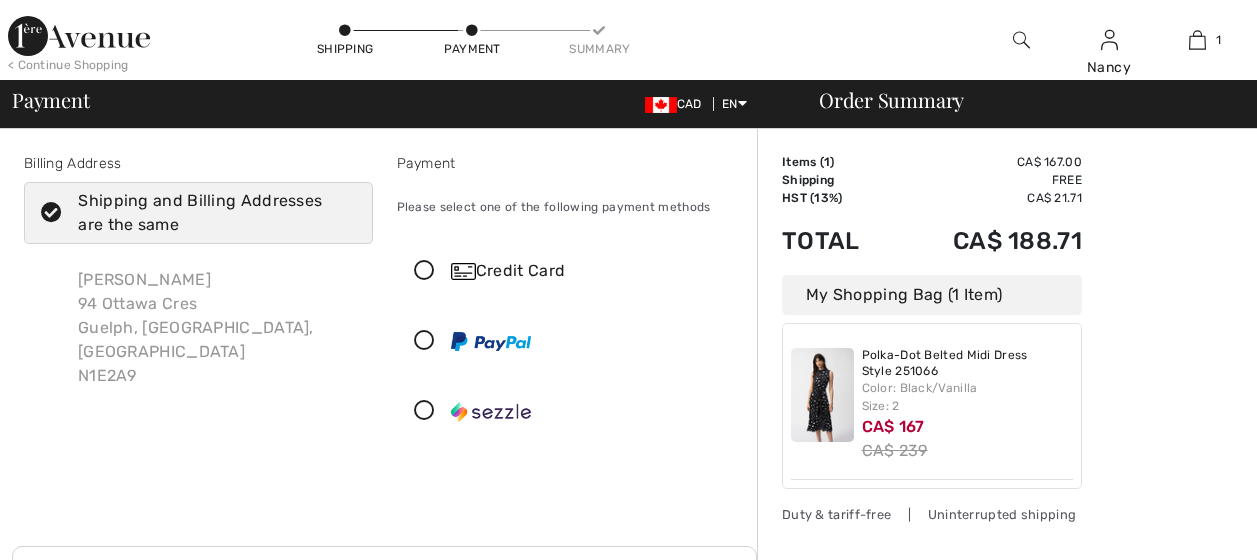 scroll, scrollTop: 0, scrollLeft: 0, axis: both 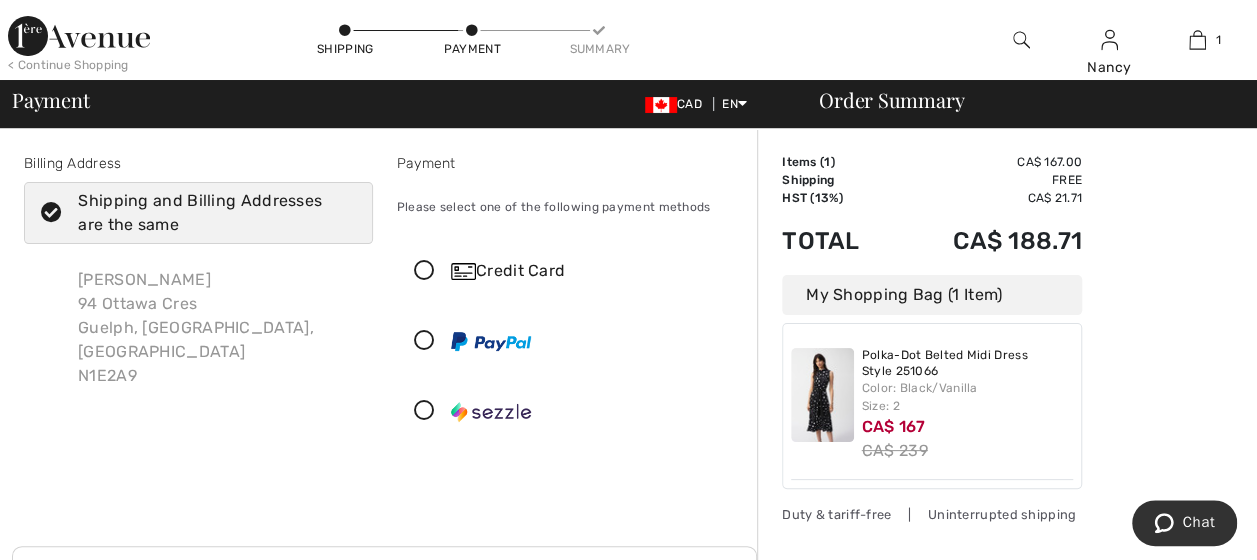 click at bounding box center [424, 271] 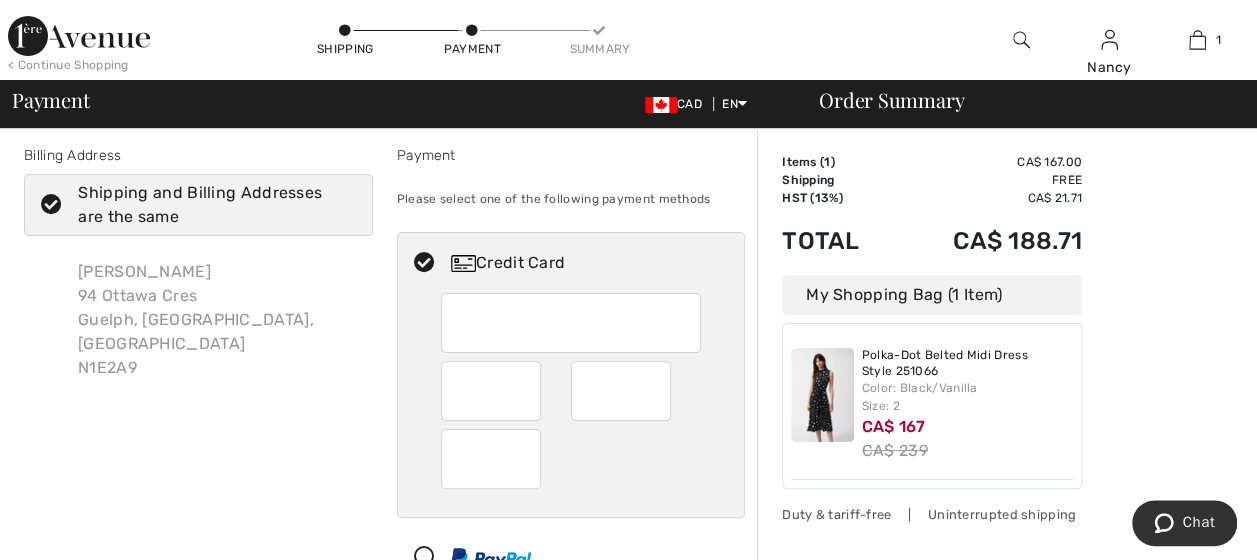 scroll, scrollTop: 0, scrollLeft: 0, axis: both 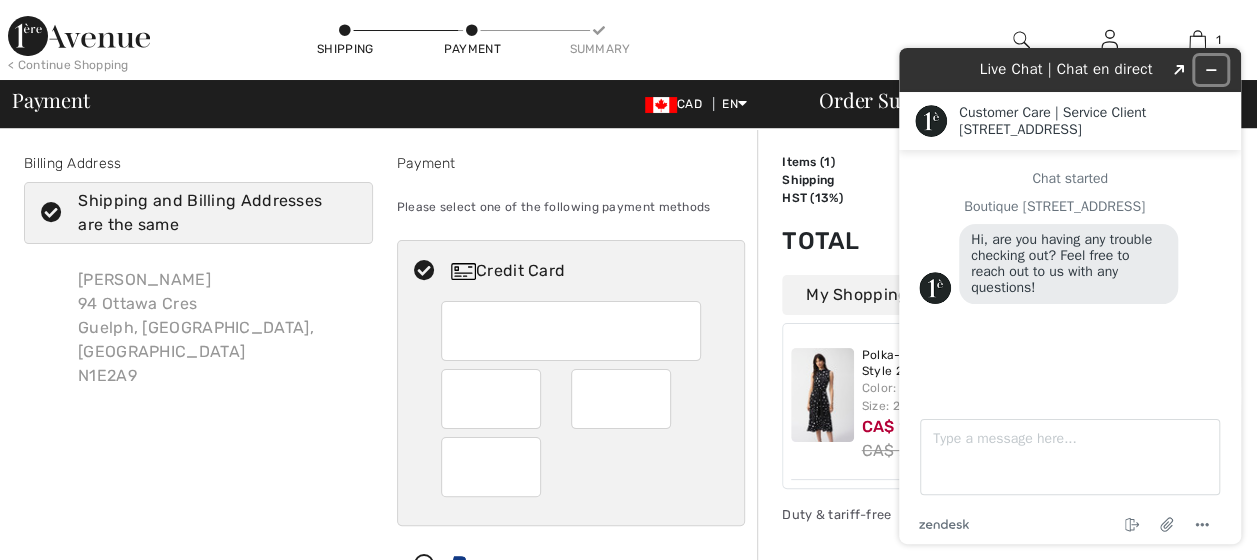 click 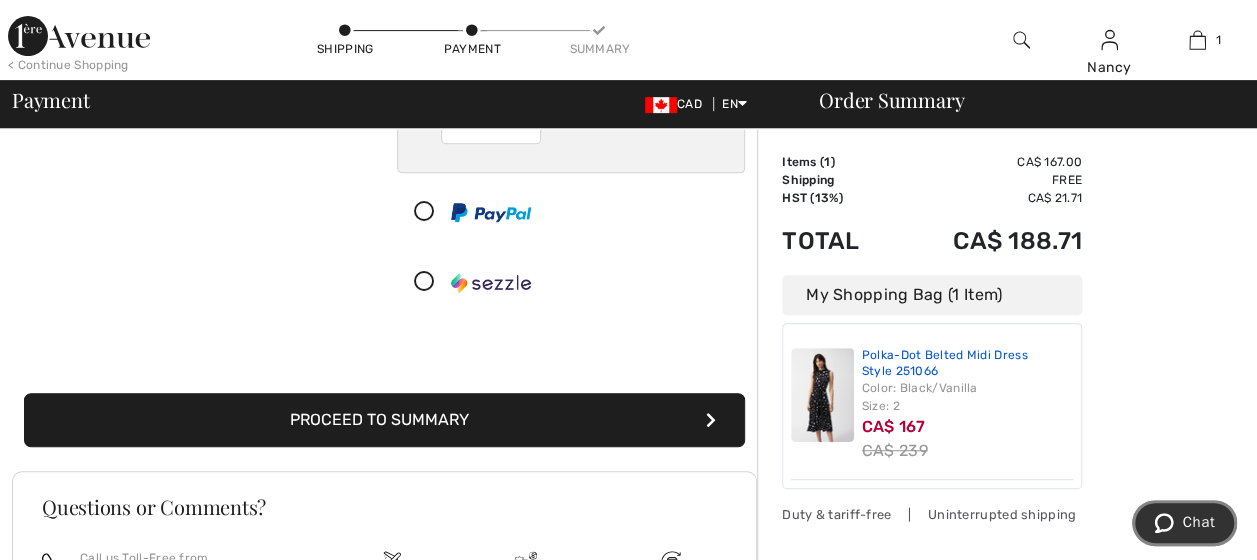 scroll, scrollTop: 400, scrollLeft: 0, axis: vertical 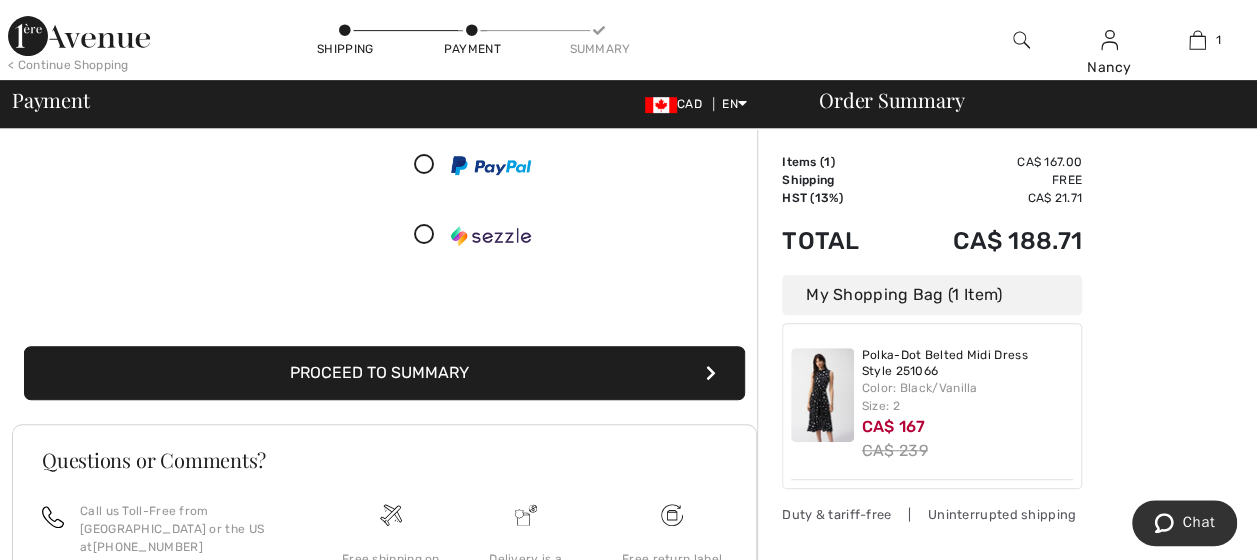 click on "Proceed to Summary" at bounding box center [384, 373] 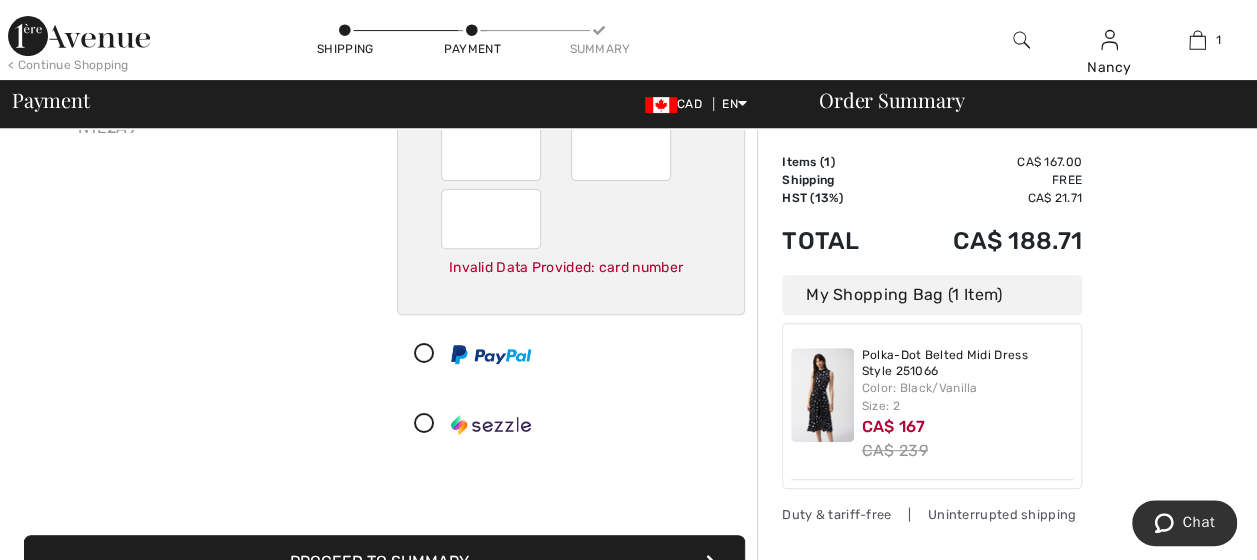 scroll, scrollTop: 279, scrollLeft: 0, axis: vertical 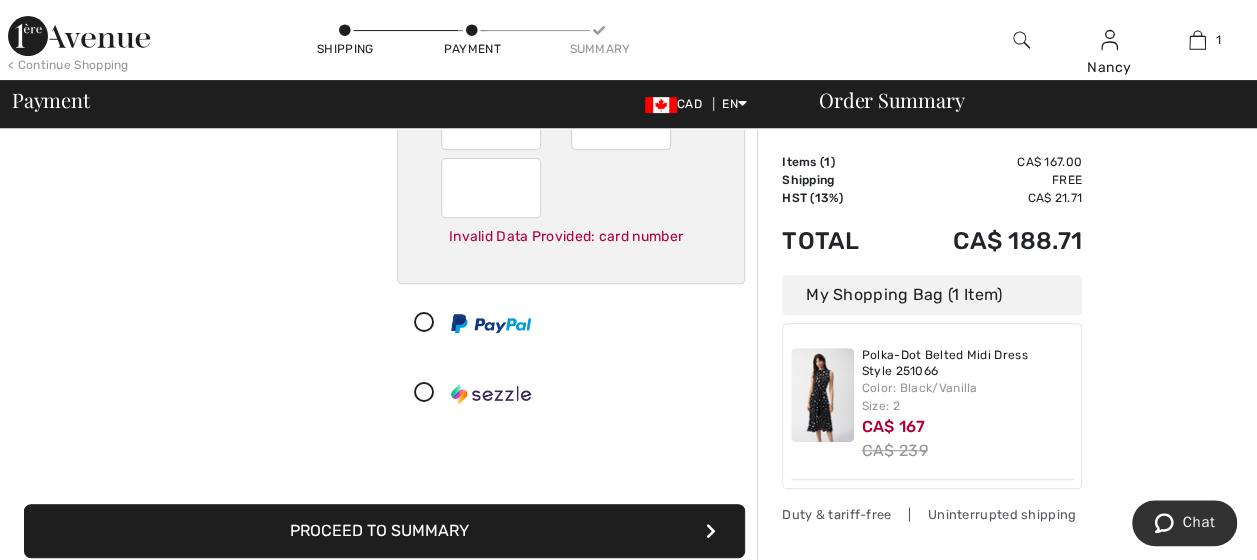 click on "Proceed to Summary" at bounding box center [384, 531] 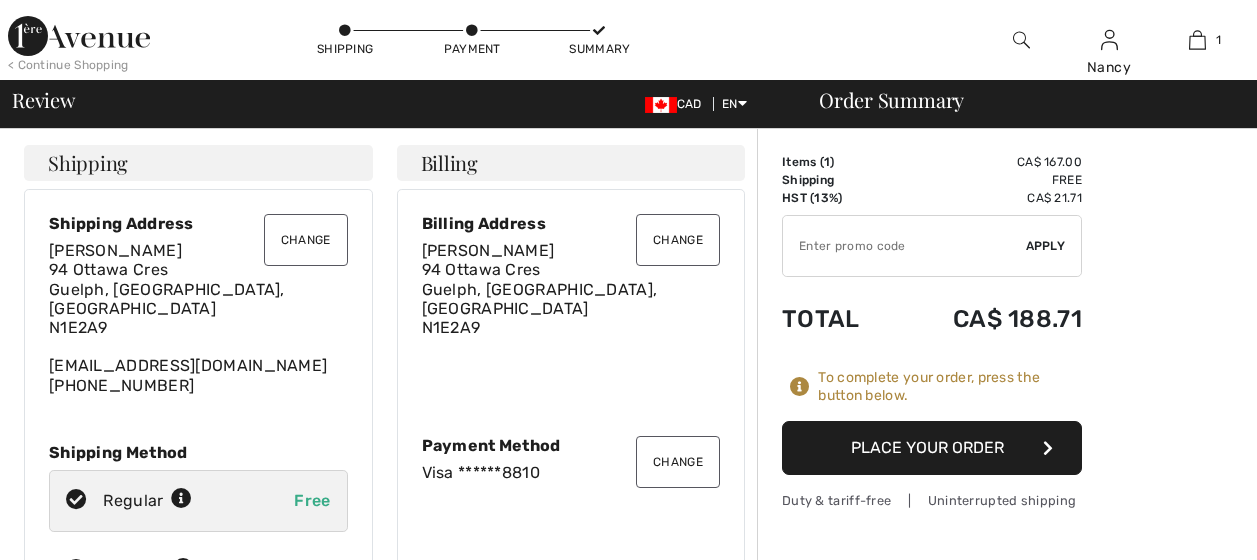 scroll, scrollTop: 0, scrollLeft: 0, axis: both 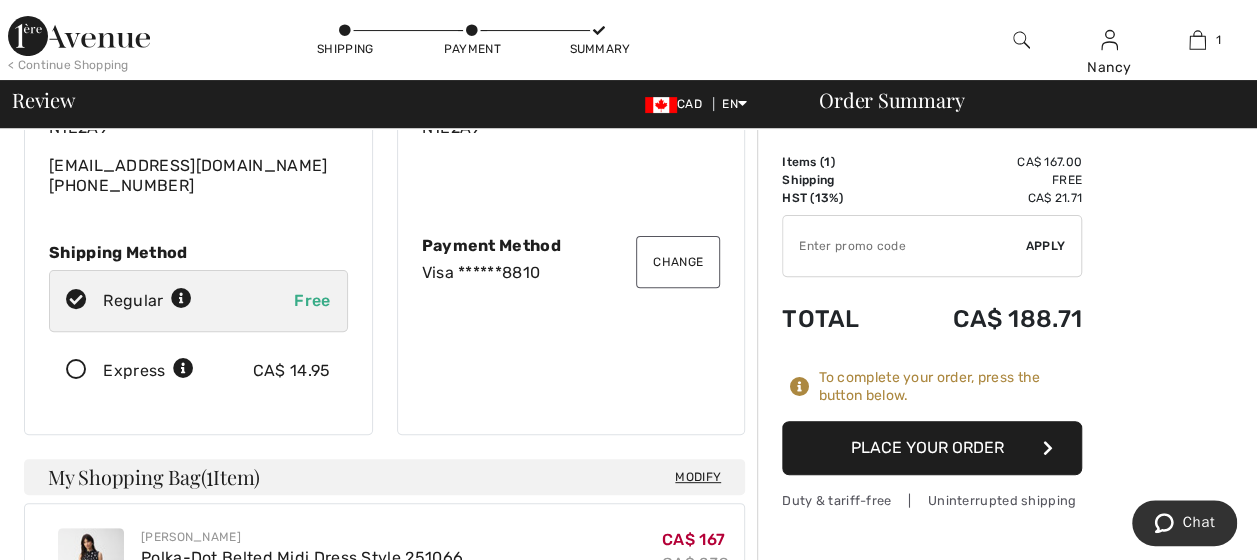 click on "Place Your Order" at bounding box center (932, 448) 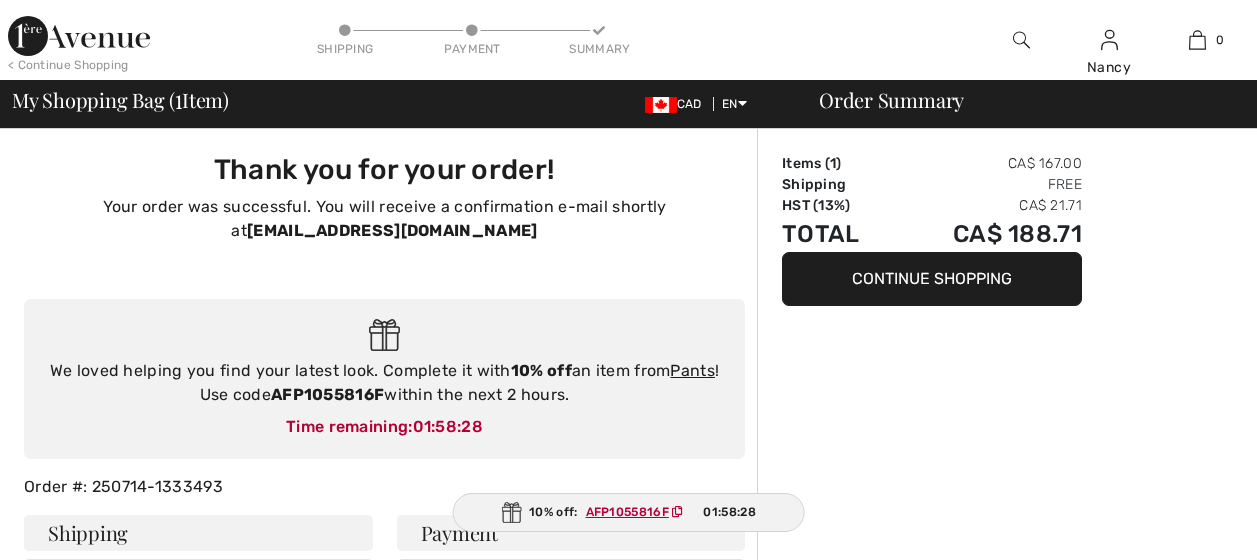 scroll, scrollTop: 0, scrollLeft: 0, axis: both 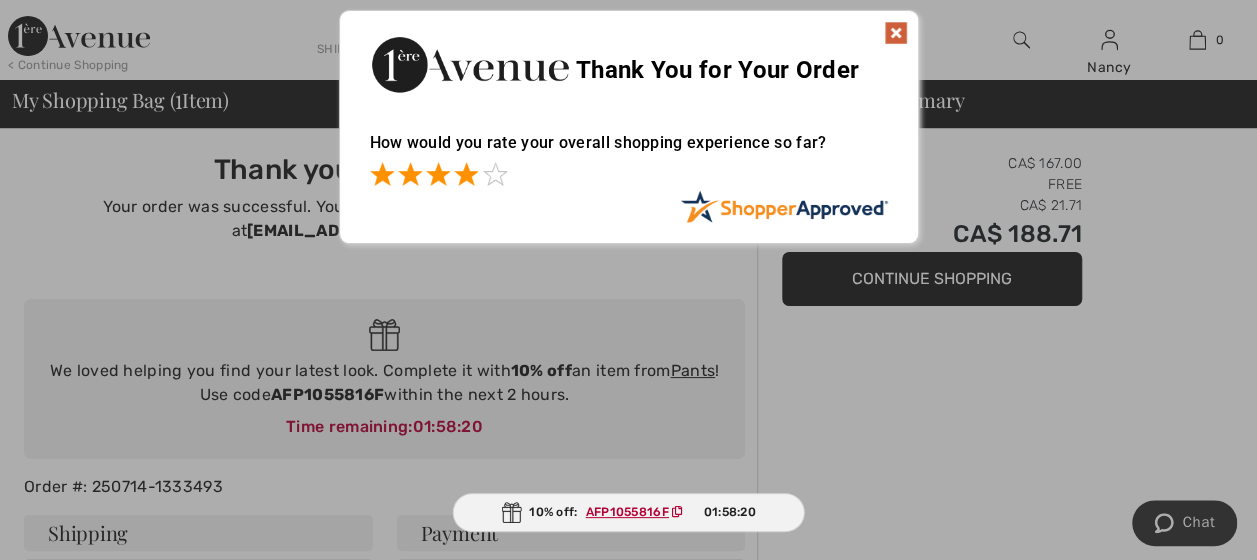 click at bounding box center [466, 174] 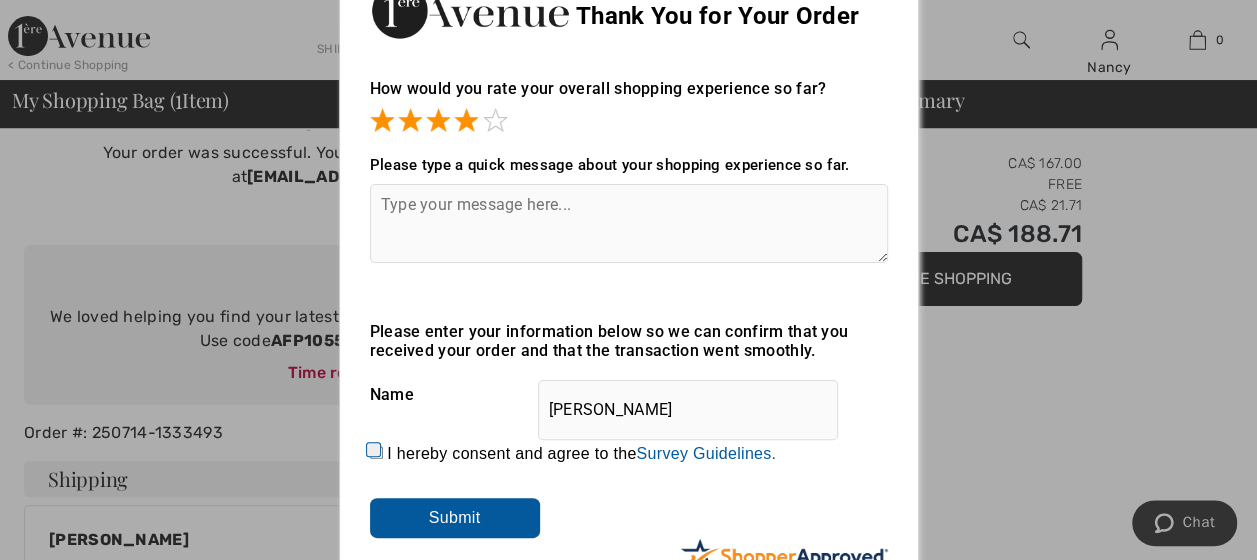 scroll, scrollTop: 100, scrollLeft: 0, axis: vertical 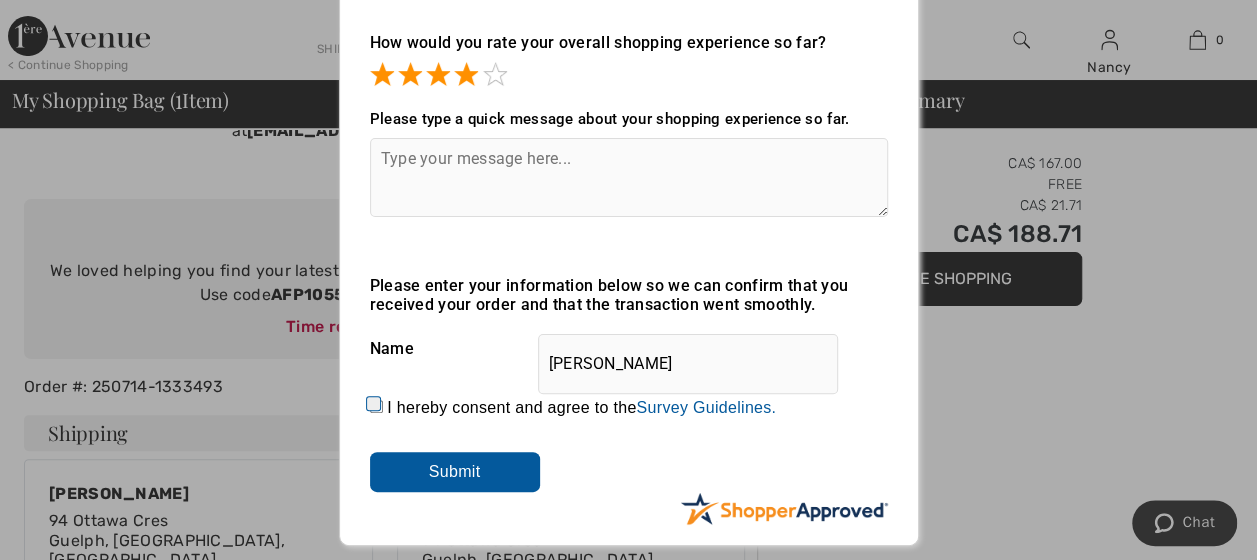 click on "Submit" at bounding box center [455, 472] 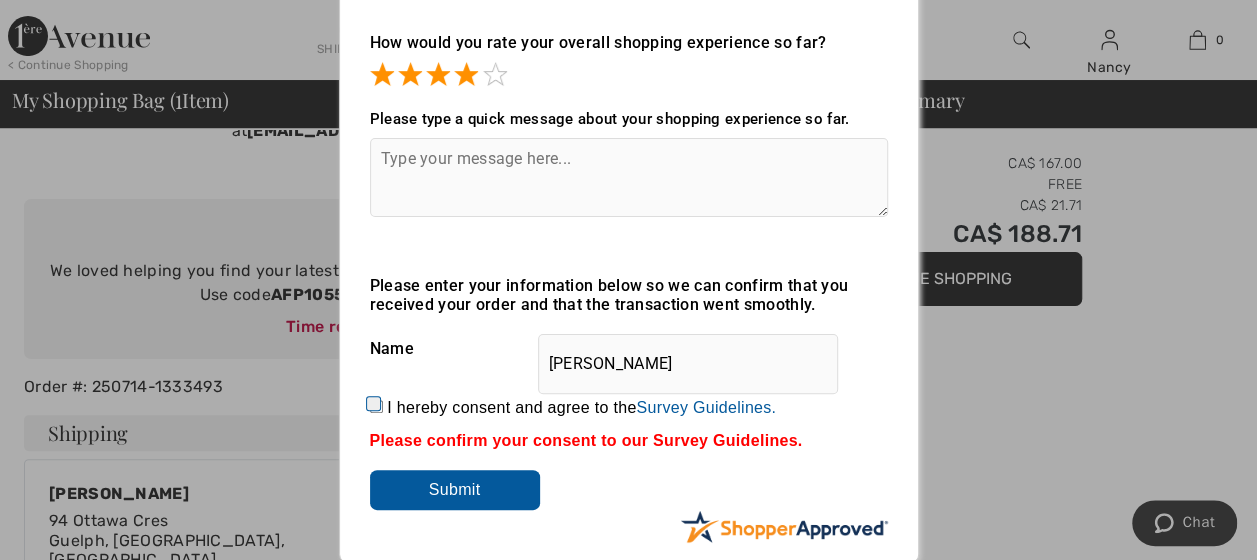 click on "Submit" at bounding box center (455, 490) 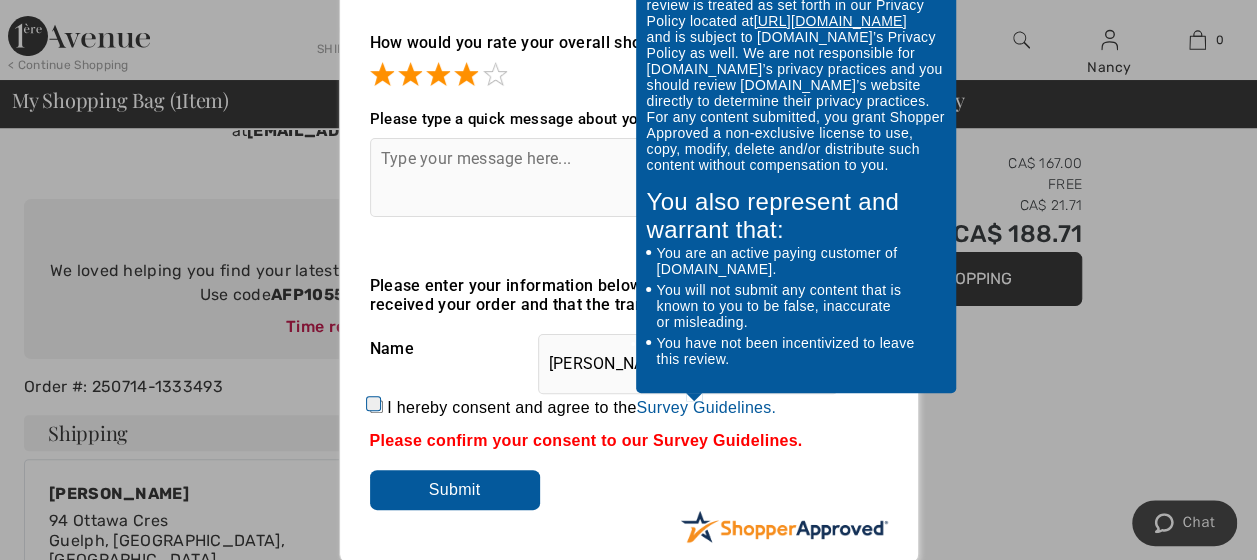 click on "You also represent and warrant that:" at bounding box center (796, 217) 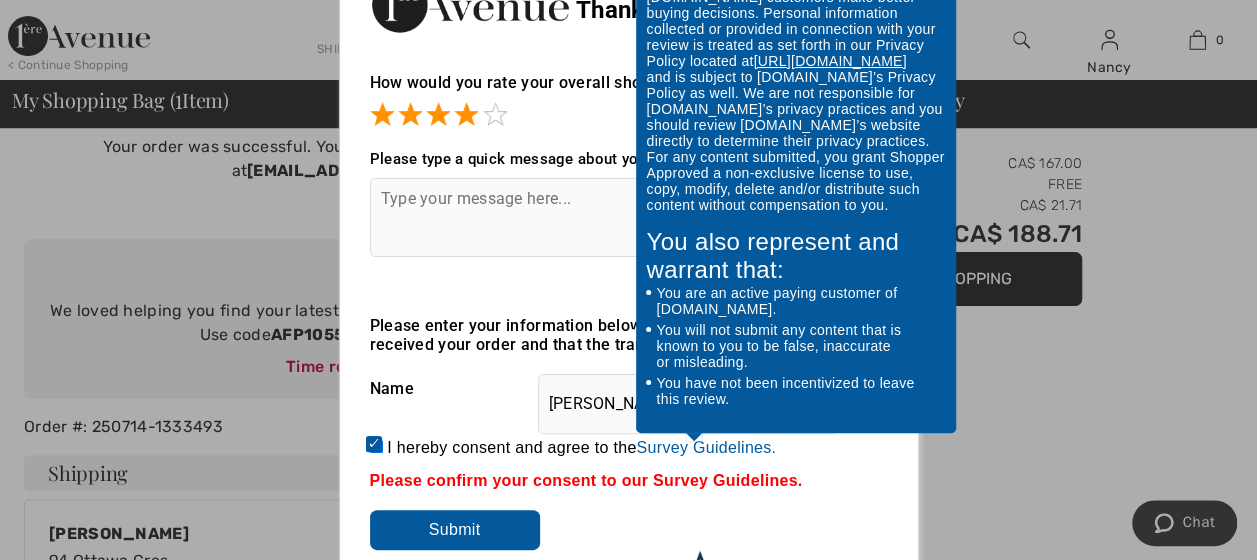 scroll, scrollTop: 0, scrollLeft: 0, axis: both 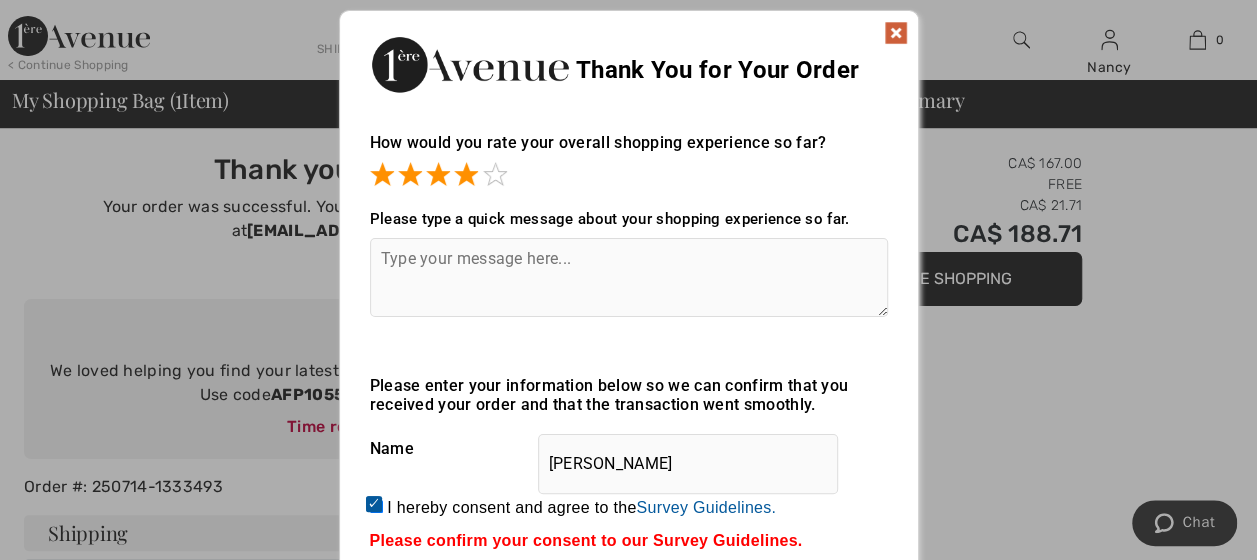 click on "How would you rate your overall shopping experience so far?" at bounding box center [629, 151] 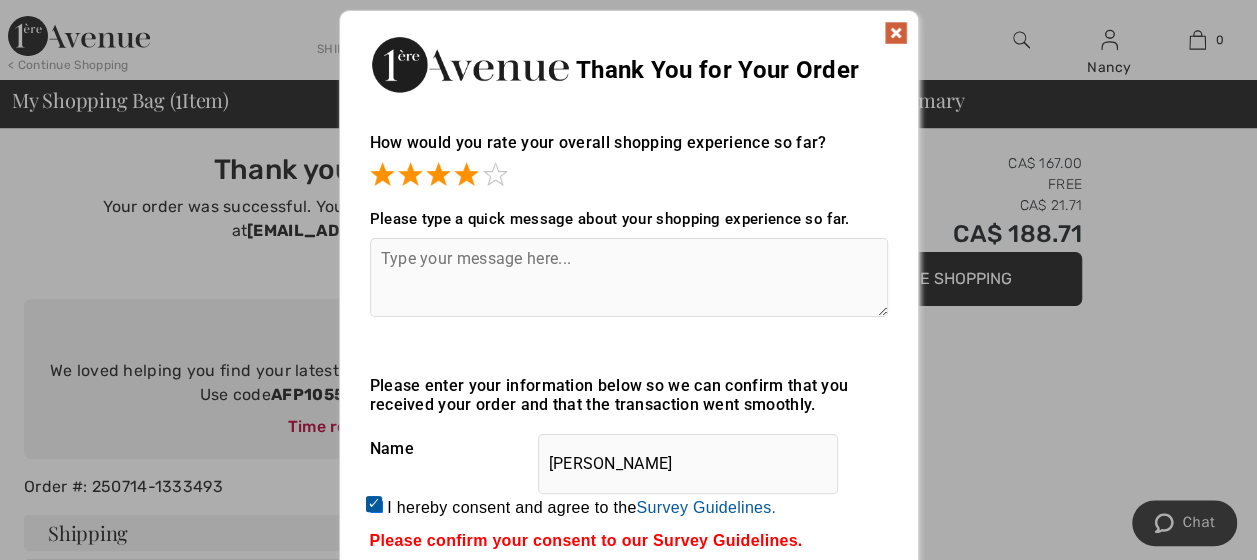 click at bounding box center (896, 33) 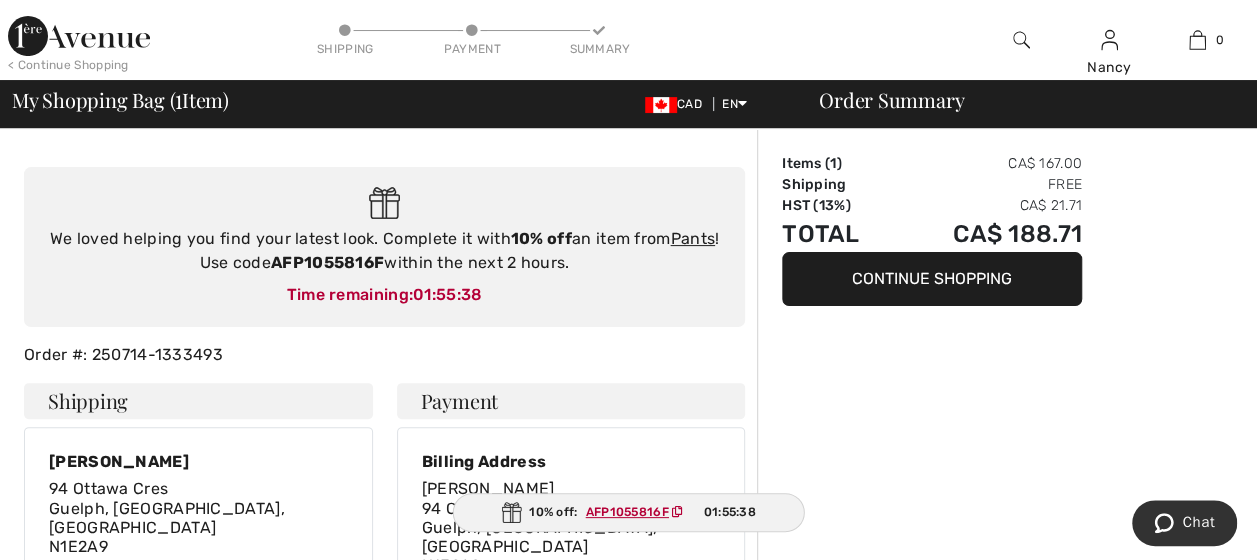 scroll, scrollTop: 100, scrollLeft: 0, axis: vertical 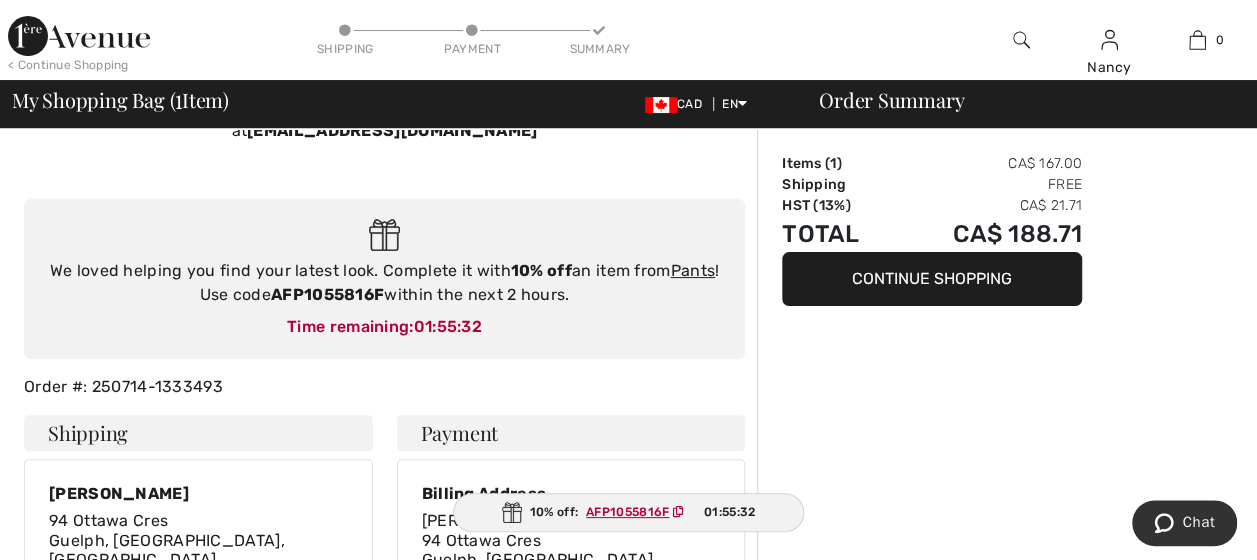 click on "Order #: 250714-1333493" at bounding box center (384, 387) 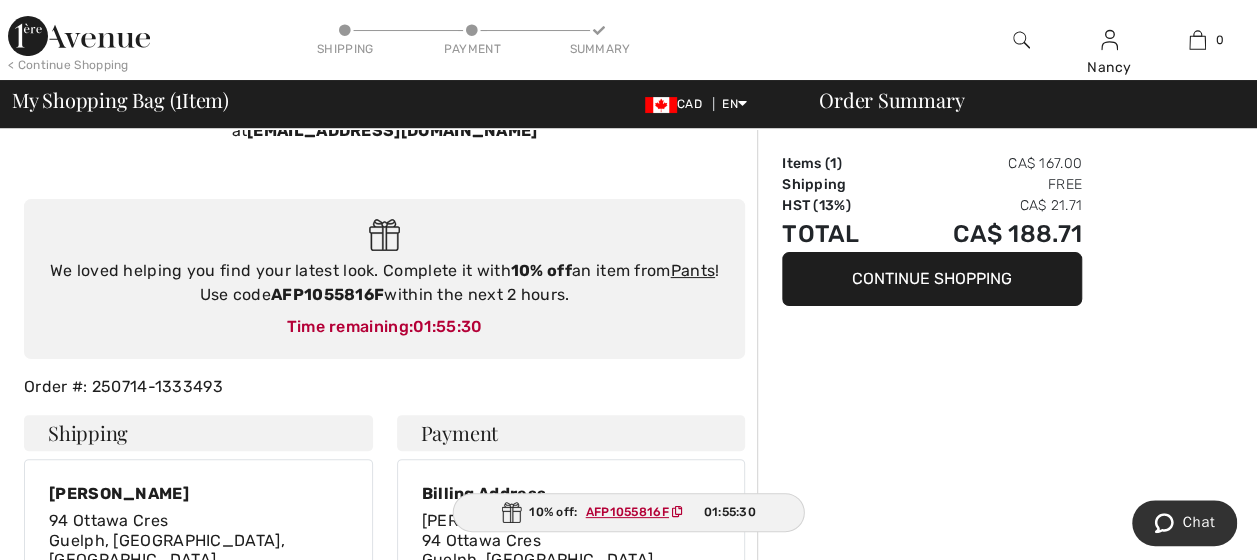 click on "Order #: 250714-1333493" at bounding box center (384, 387) 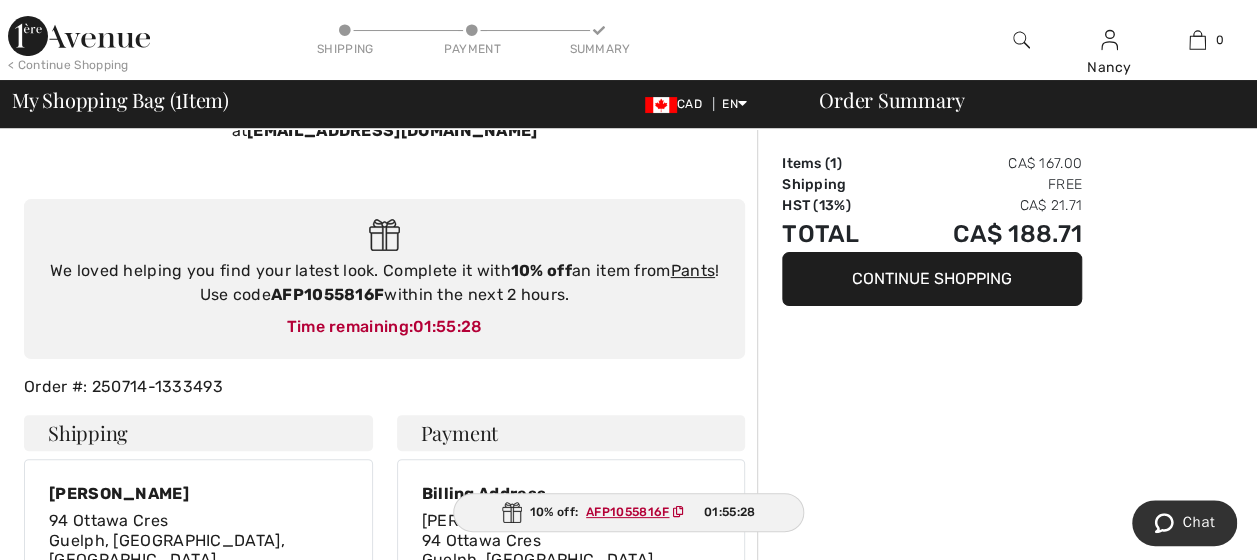 click on "Order #: 250714-1333493" at bounding box center (384, 387) 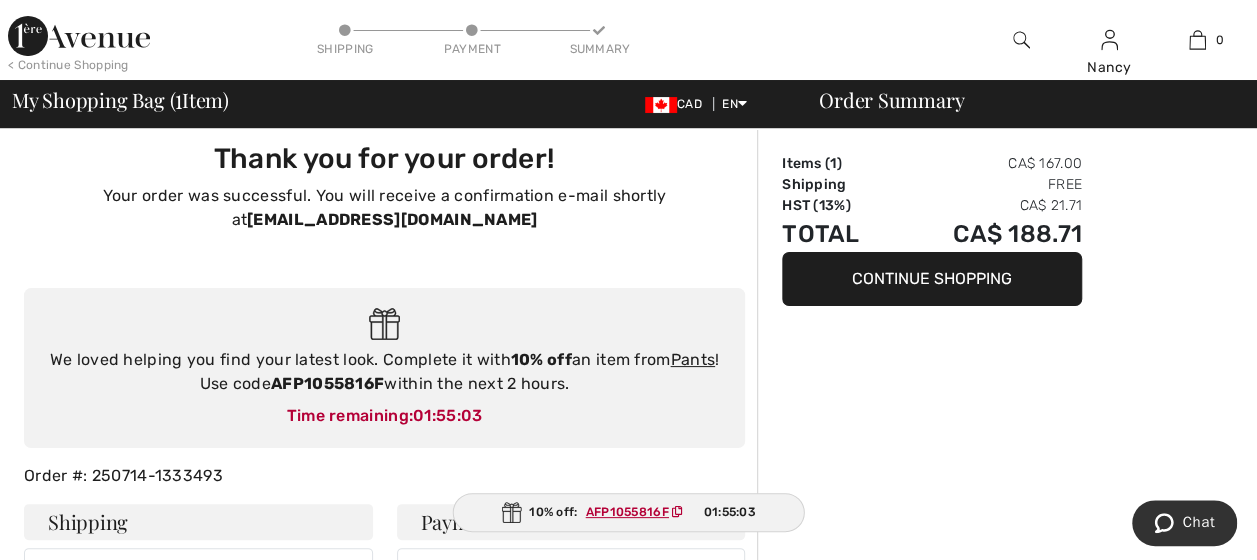 scroll, scrollTop: 0, scrollLeft: 0, axis: both 